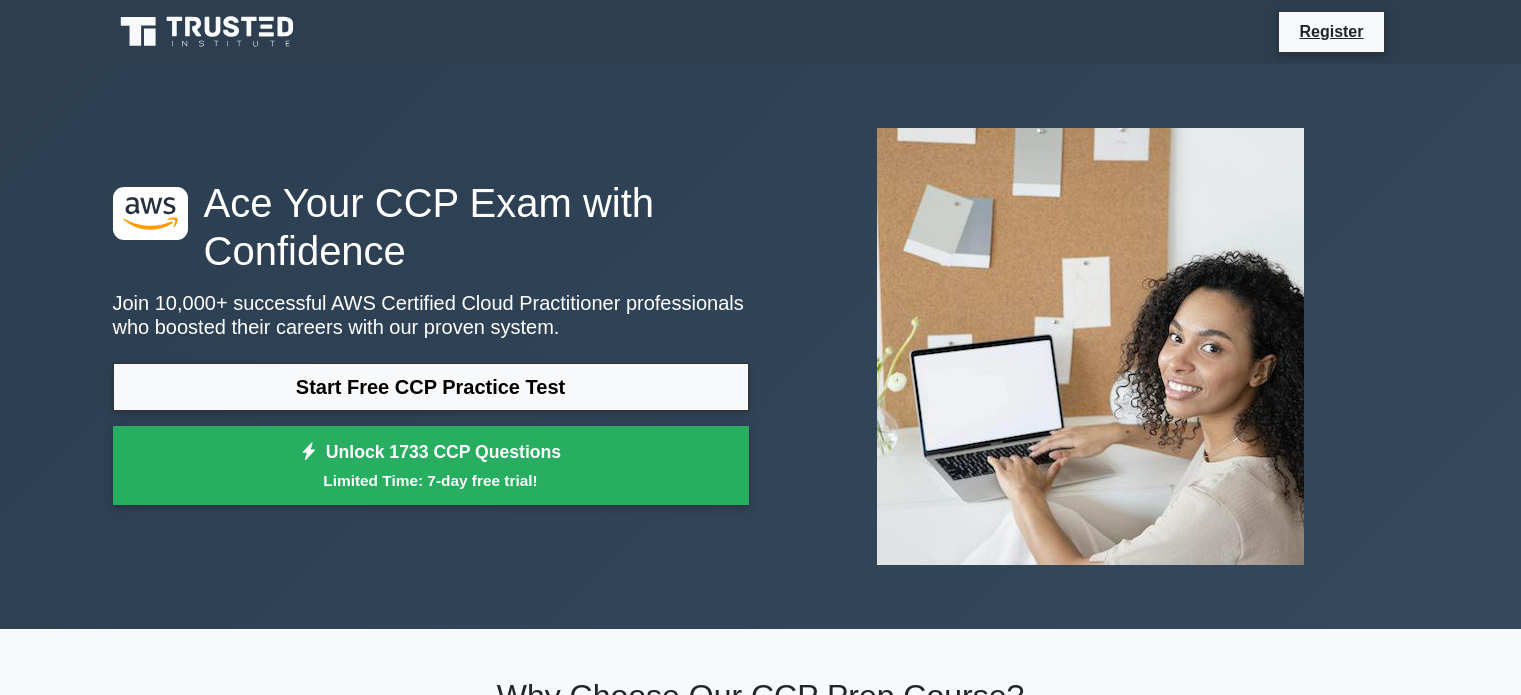 scroll, scrollTop: 0, scrollLeft: 0, axis: both 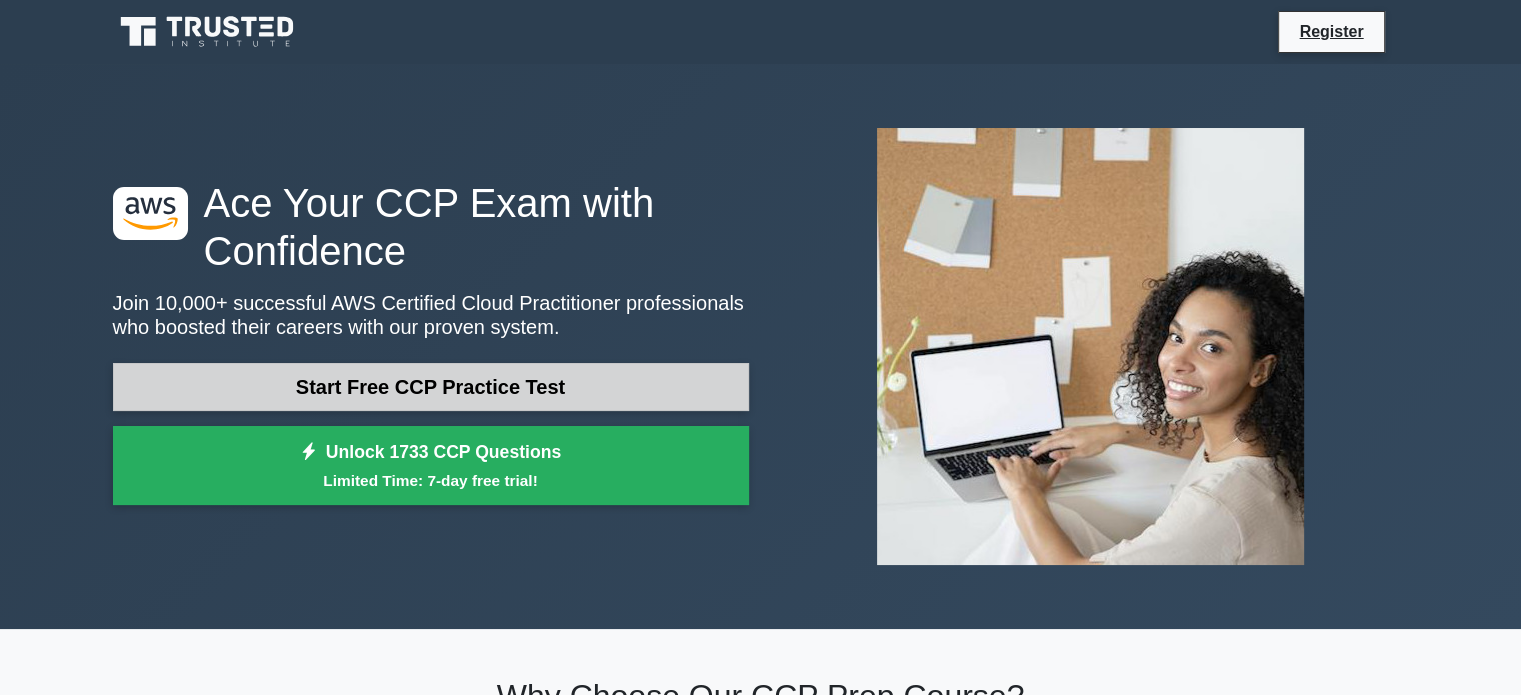 click on "Start Free CCP Practice Test" at bounding box center [431, 387] 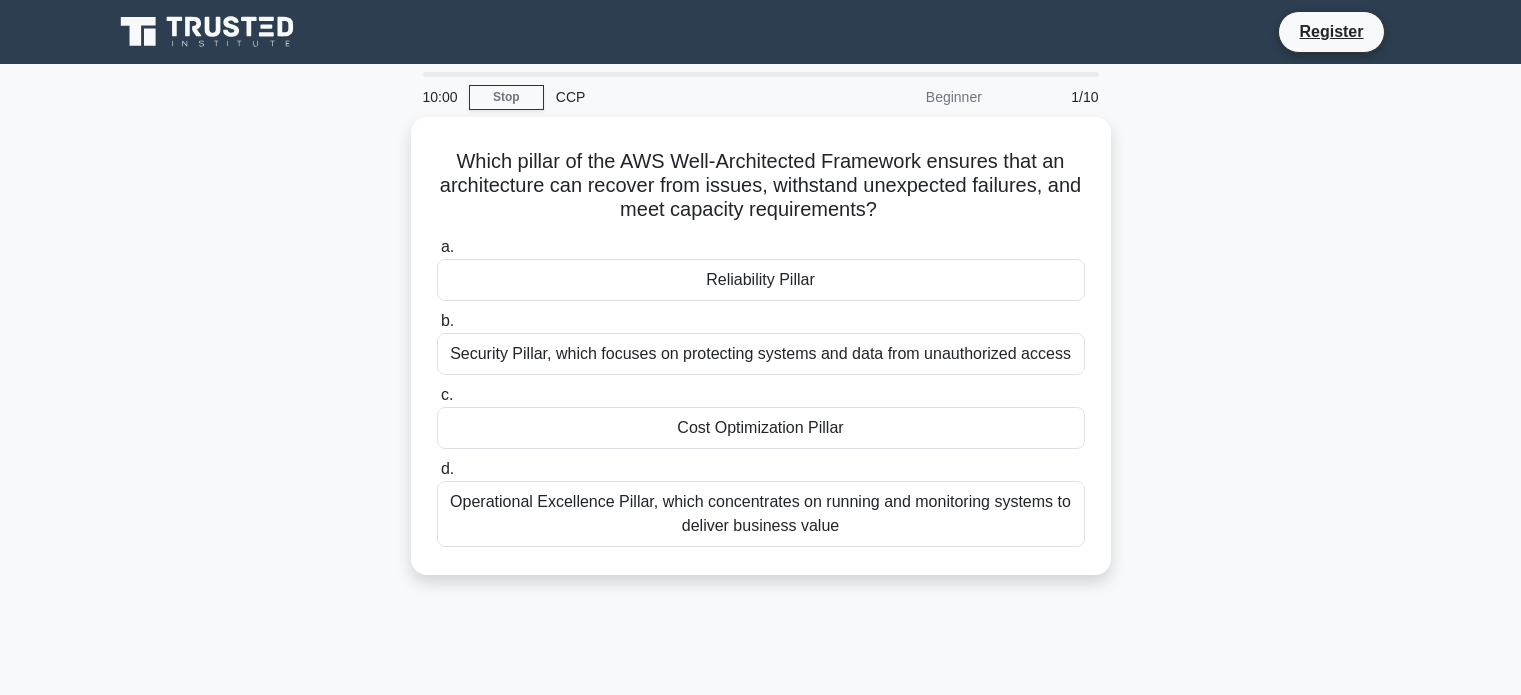 scroll, scrollTop: 0, scrollLeft: 0, axis: both 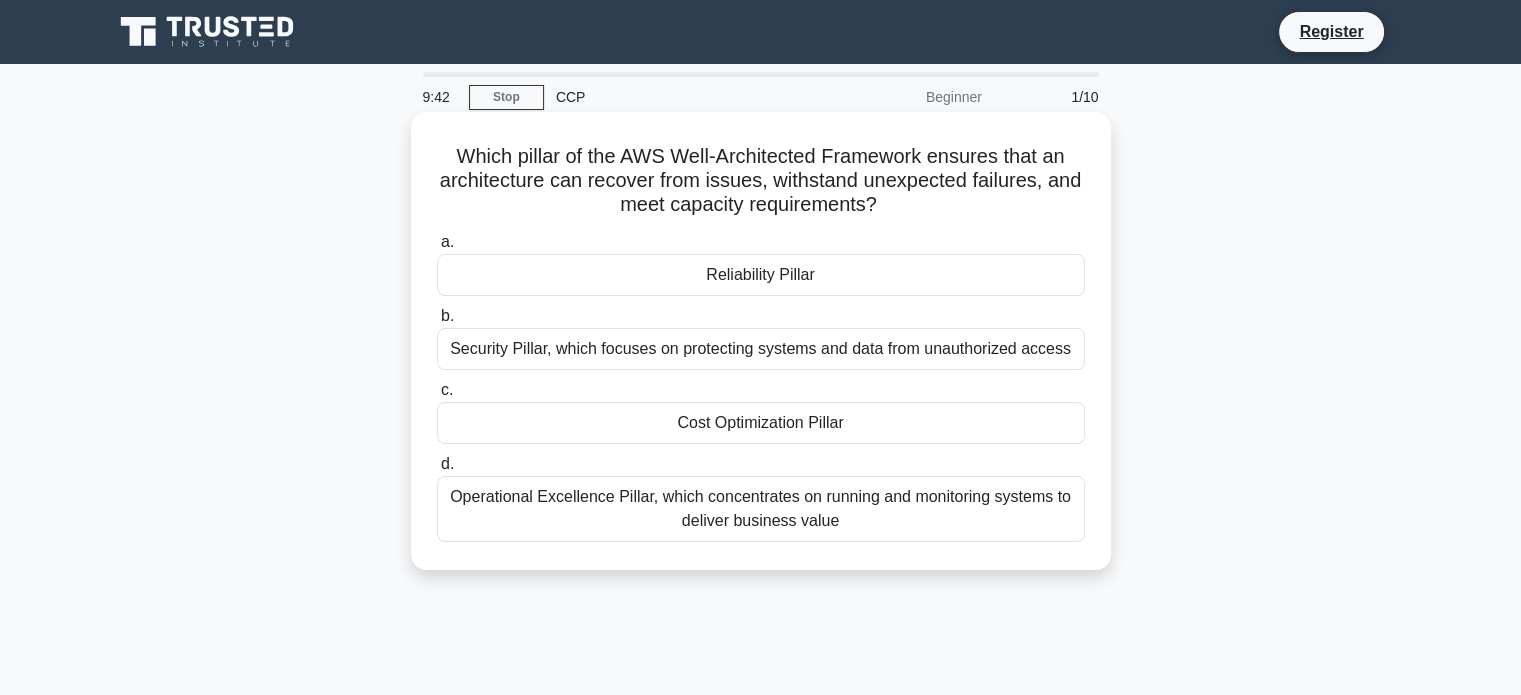 click on "Cost Optimization Pillar" at bounding box center [761, 423] 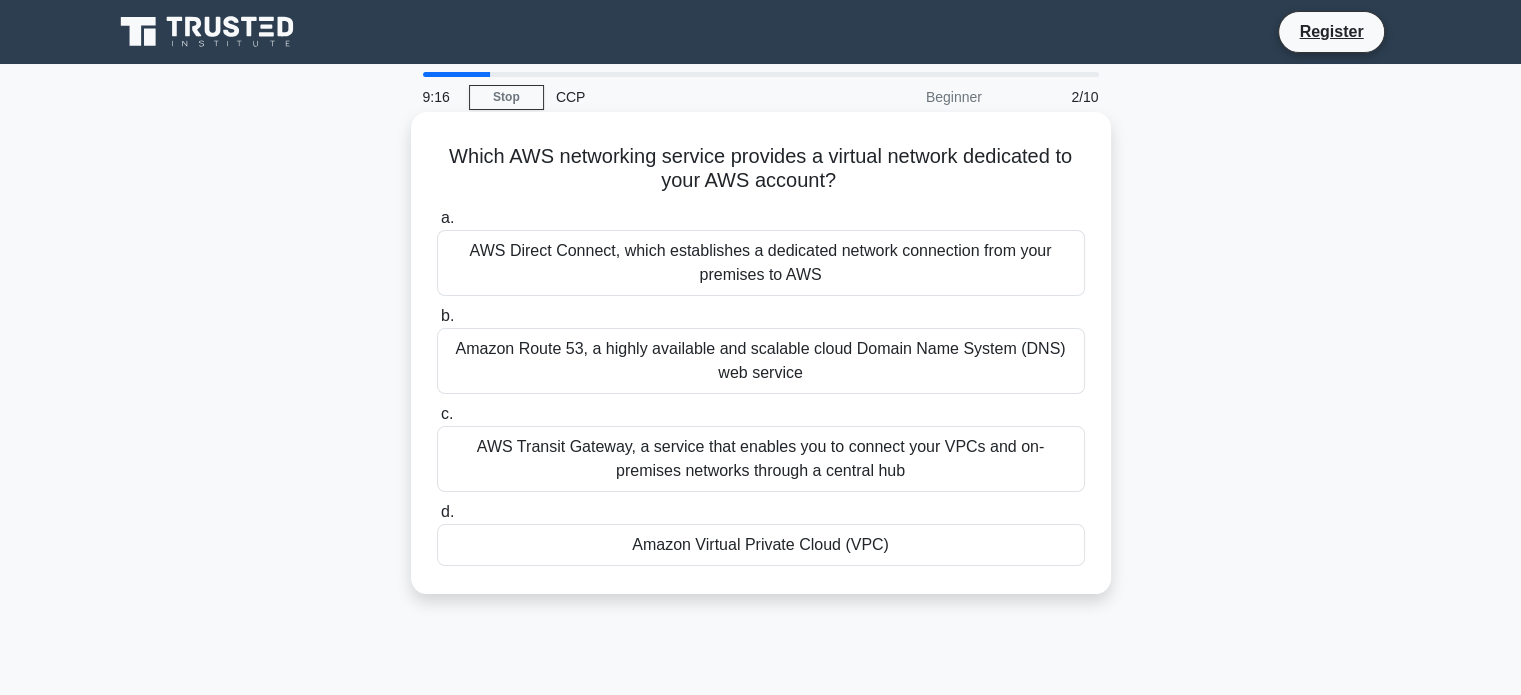 click on "Amazon Virtual Private Cloud (VPC)" at bounding box center [761, 545] 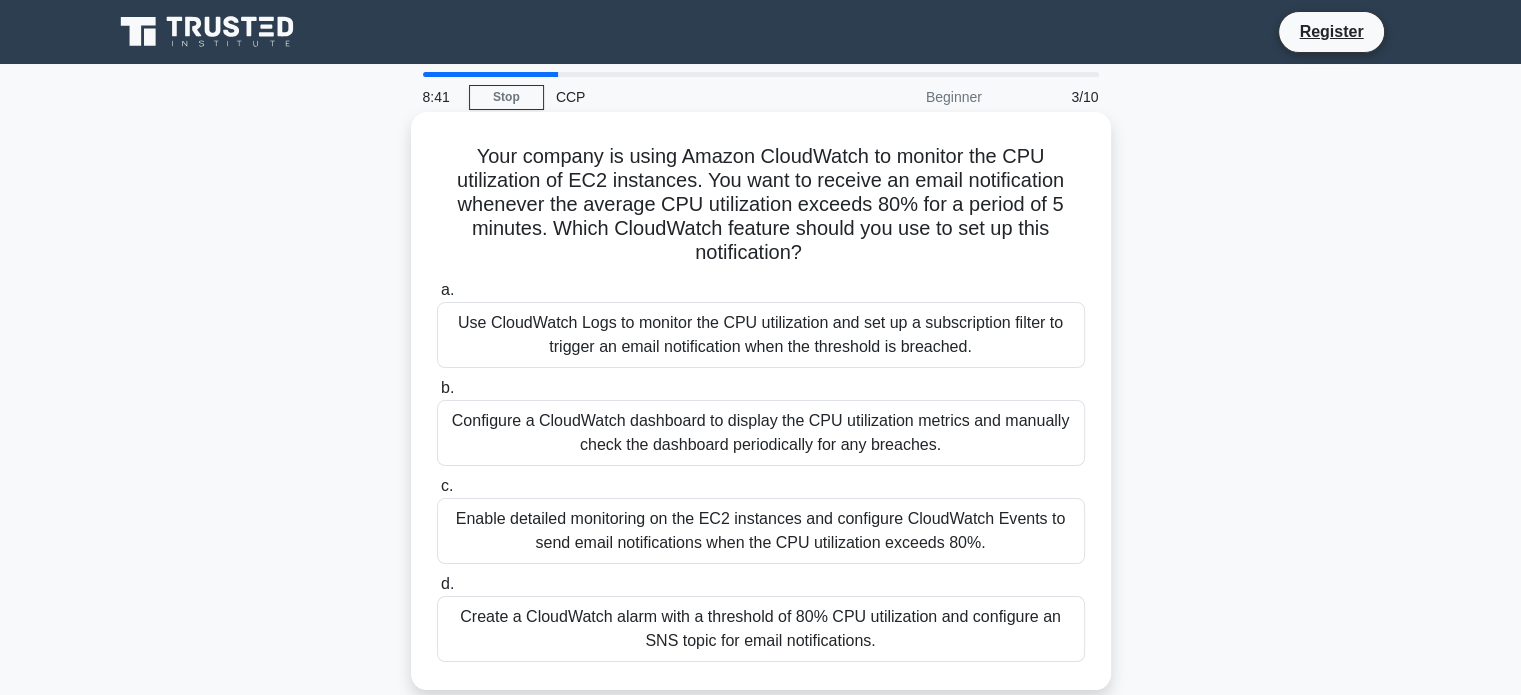 click on "Enable detailed monitoring on the EC2 instances and configure CloudWatch Events to send email notifications when the CPU utilization exceeds 80%." at bounding box center (761, 531) 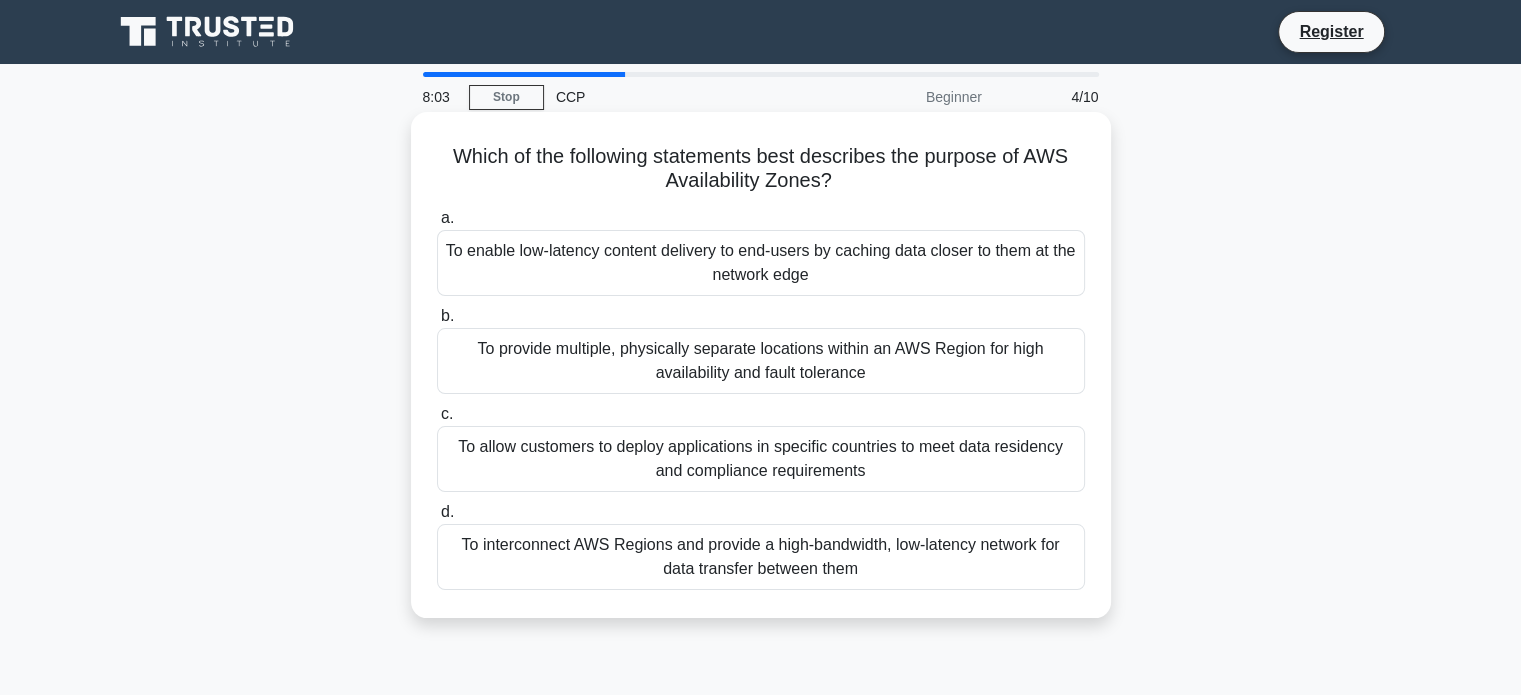 click on "To allow customers to deploy applications in specific countries to meet data residency and compliance requirements" at bounding box center [761, 459] 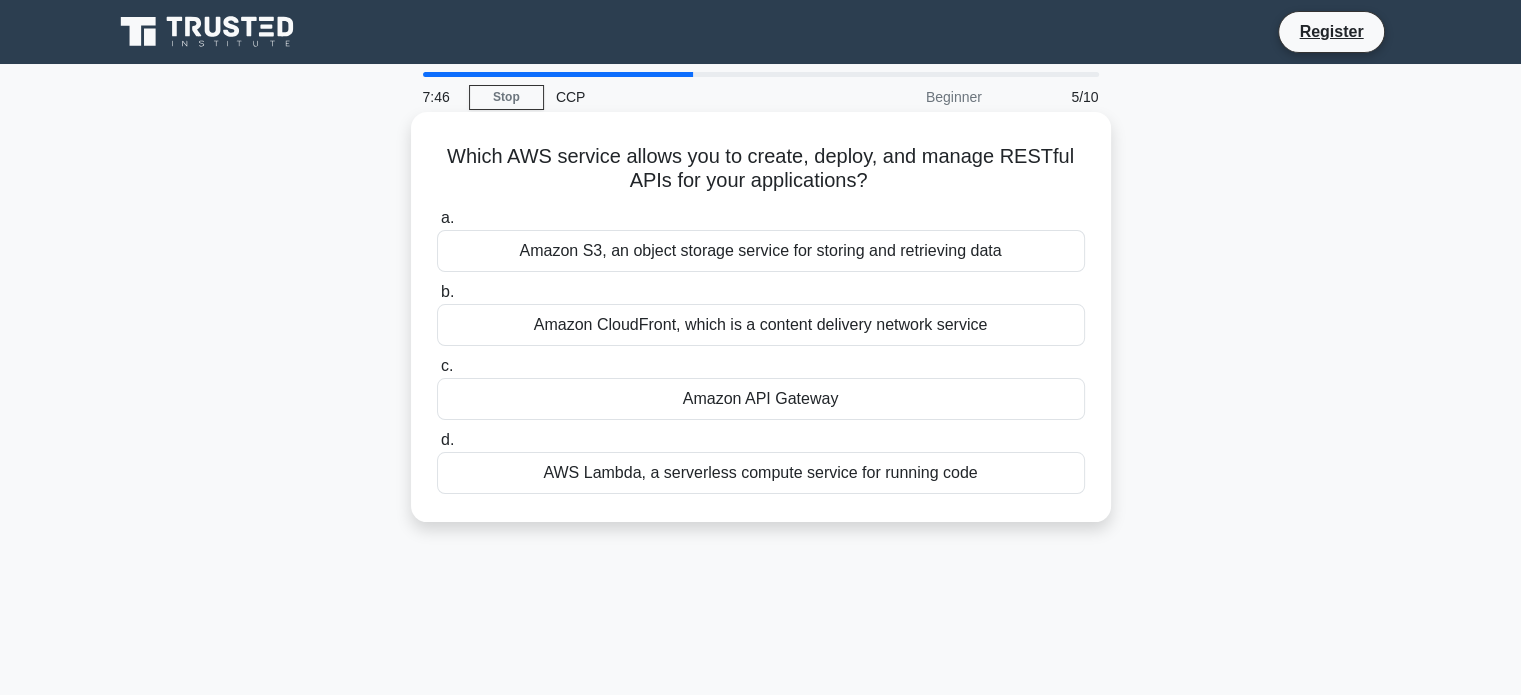 click on "Amazon CloudFront, which is a content delivery network service" at bounding box center [761, 325] 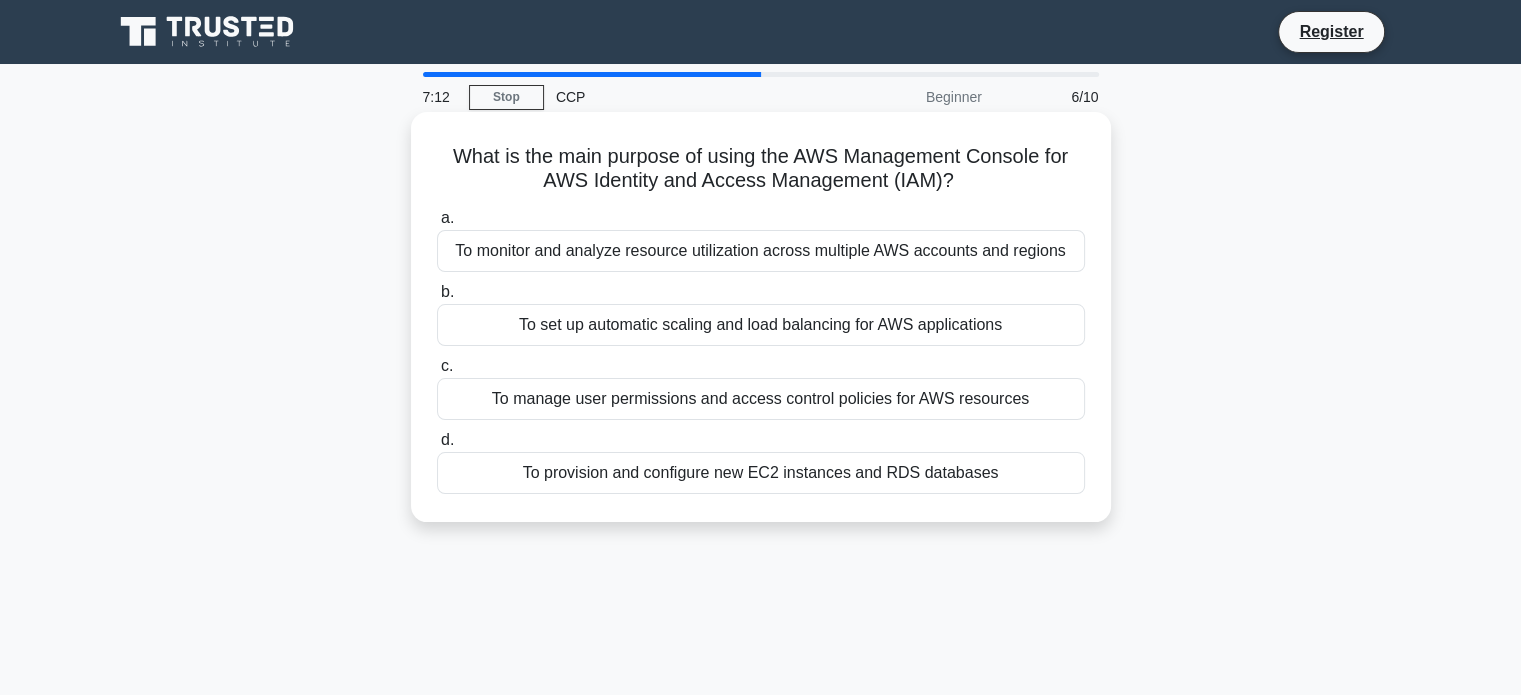 drag, startPoint x: 819, startPoint y: 327, endPoint x: 820, endPoint y: 411, distance: 84.00595 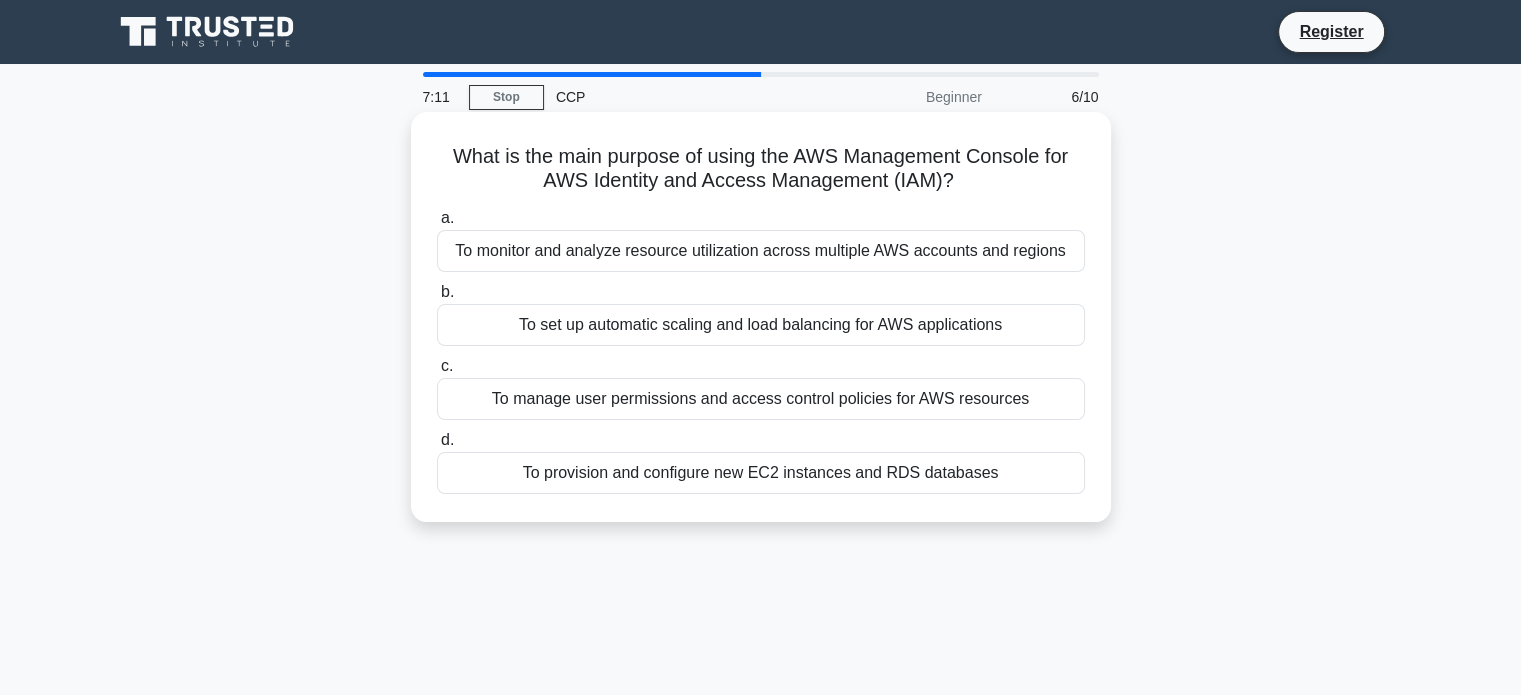 click on "To manage user permissions and access control policies for AWS resources" at bounding box center [761, 399] 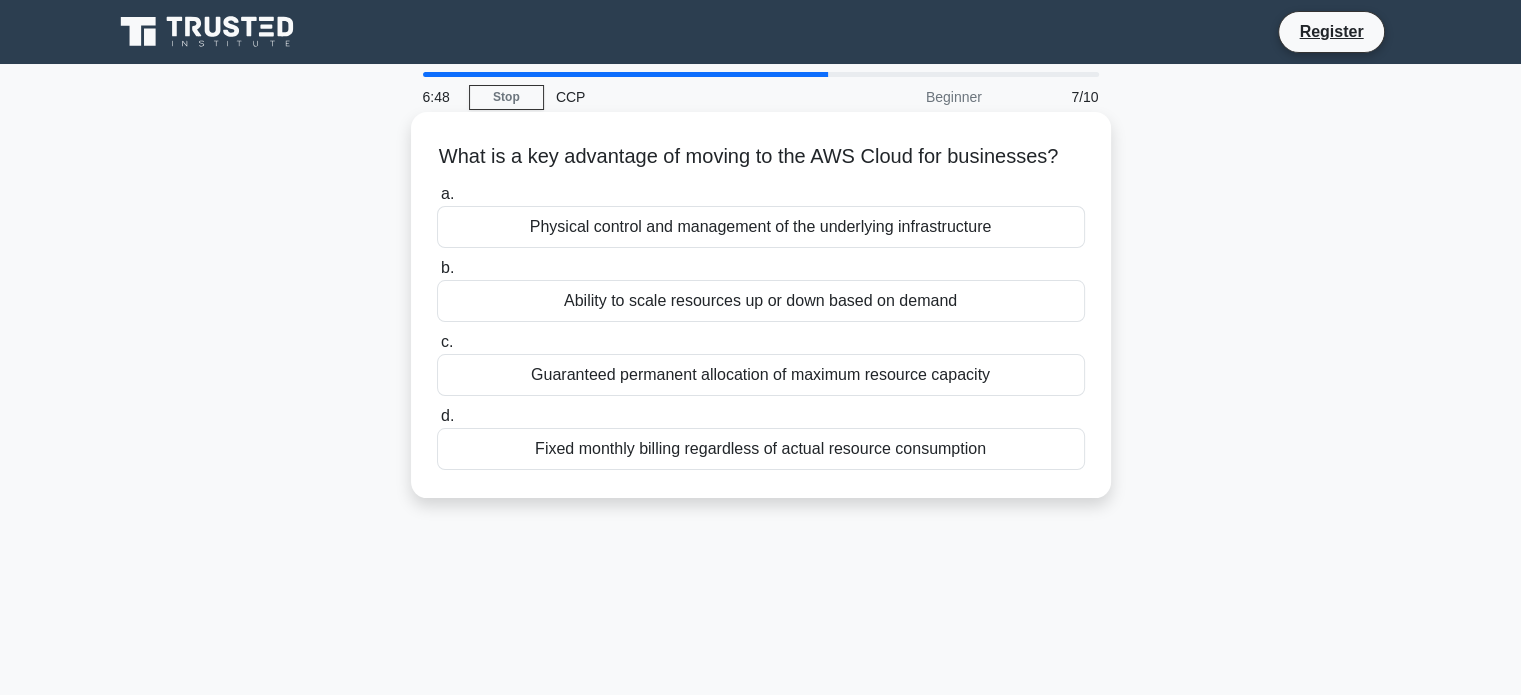 click on "Physical control and management of the underlying infrastructure" at bounding box center (761, 227) 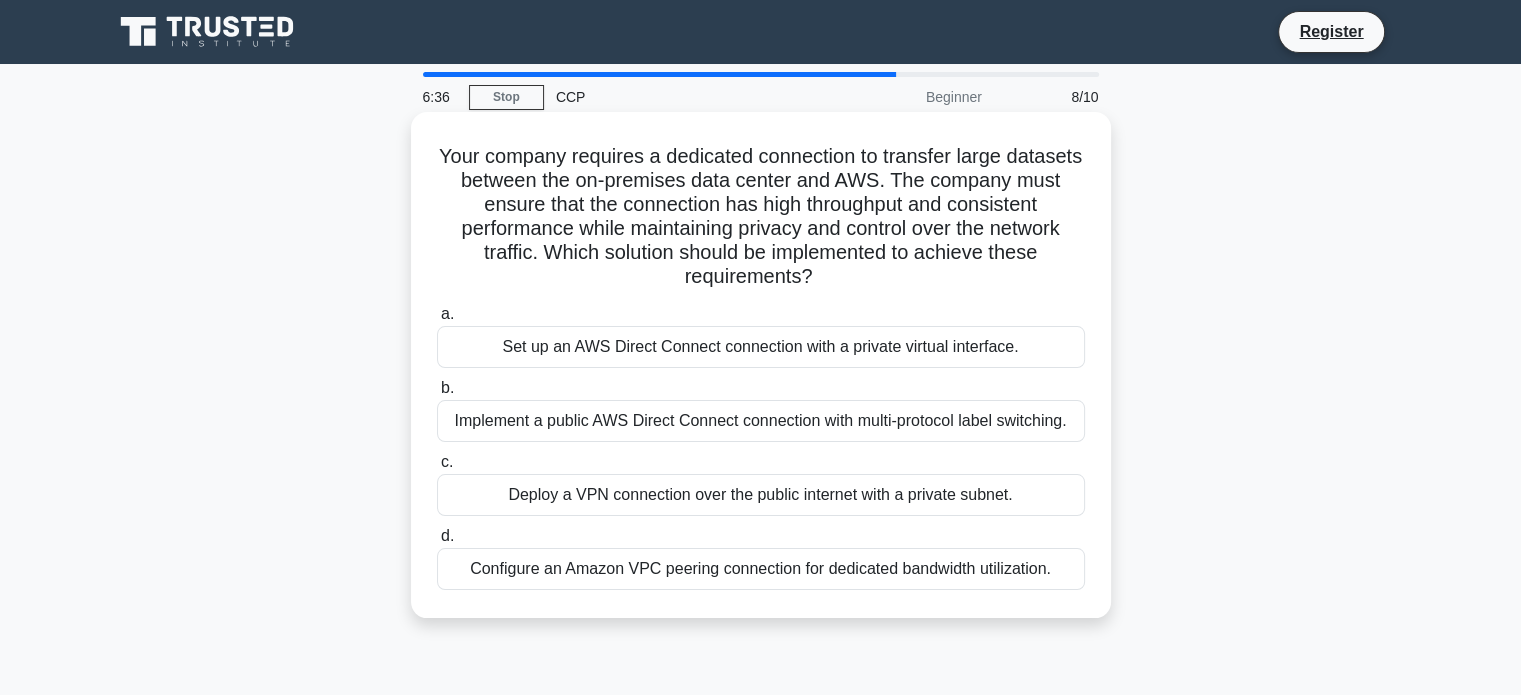 click on "Implement a public AWS Direct Connect connection with multi-protocol label switching." at bounding box center [761, 421] 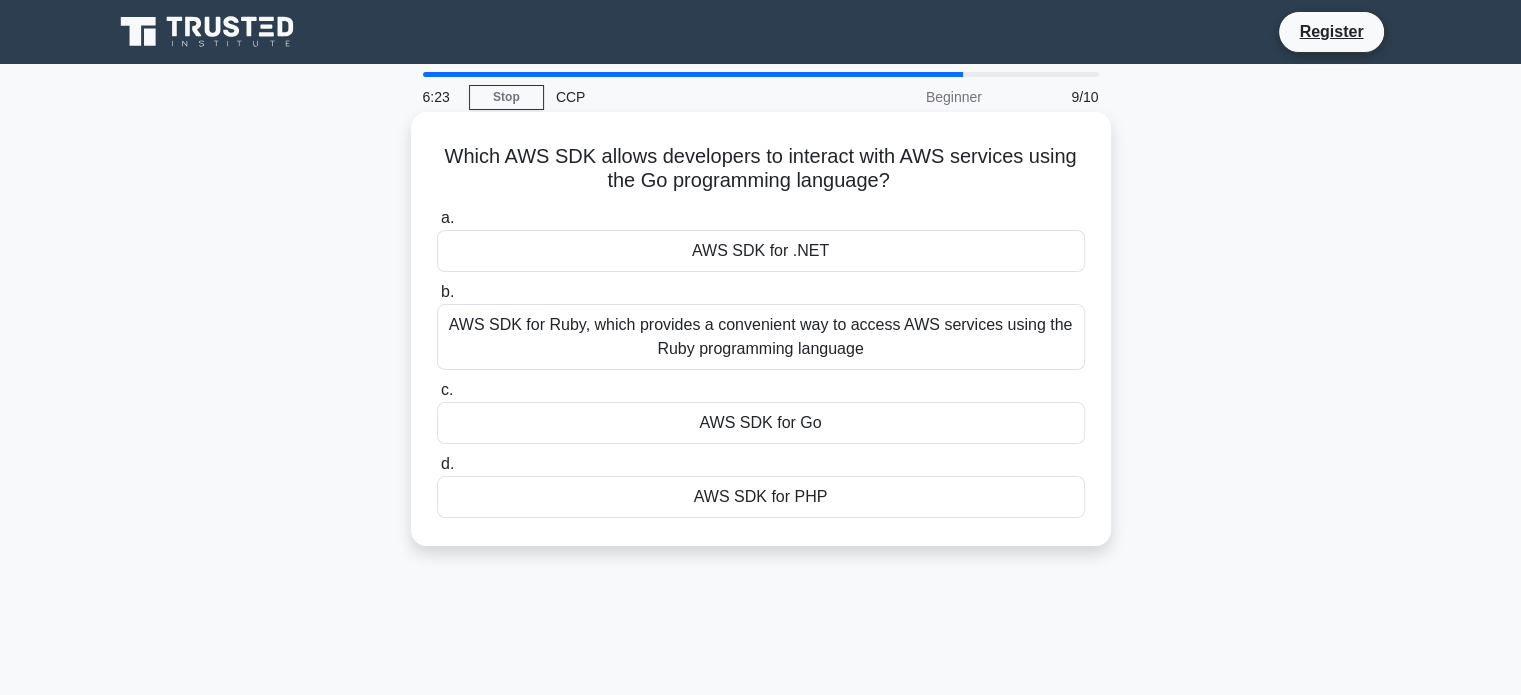 click on "AWS SDK for Go" at bounding box center (761, 423) 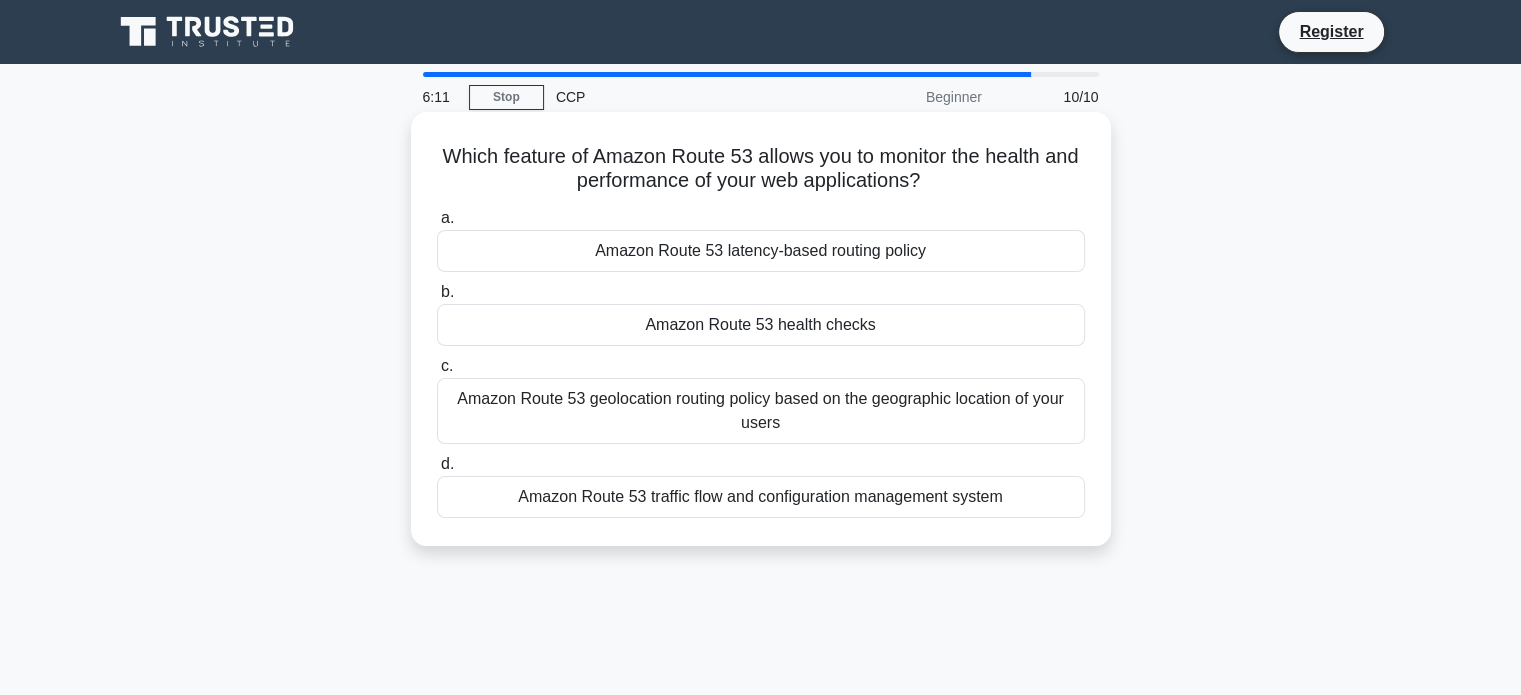 click on "Amazon Route 53 latency-based routing policy" at bounding box center [761, 251] 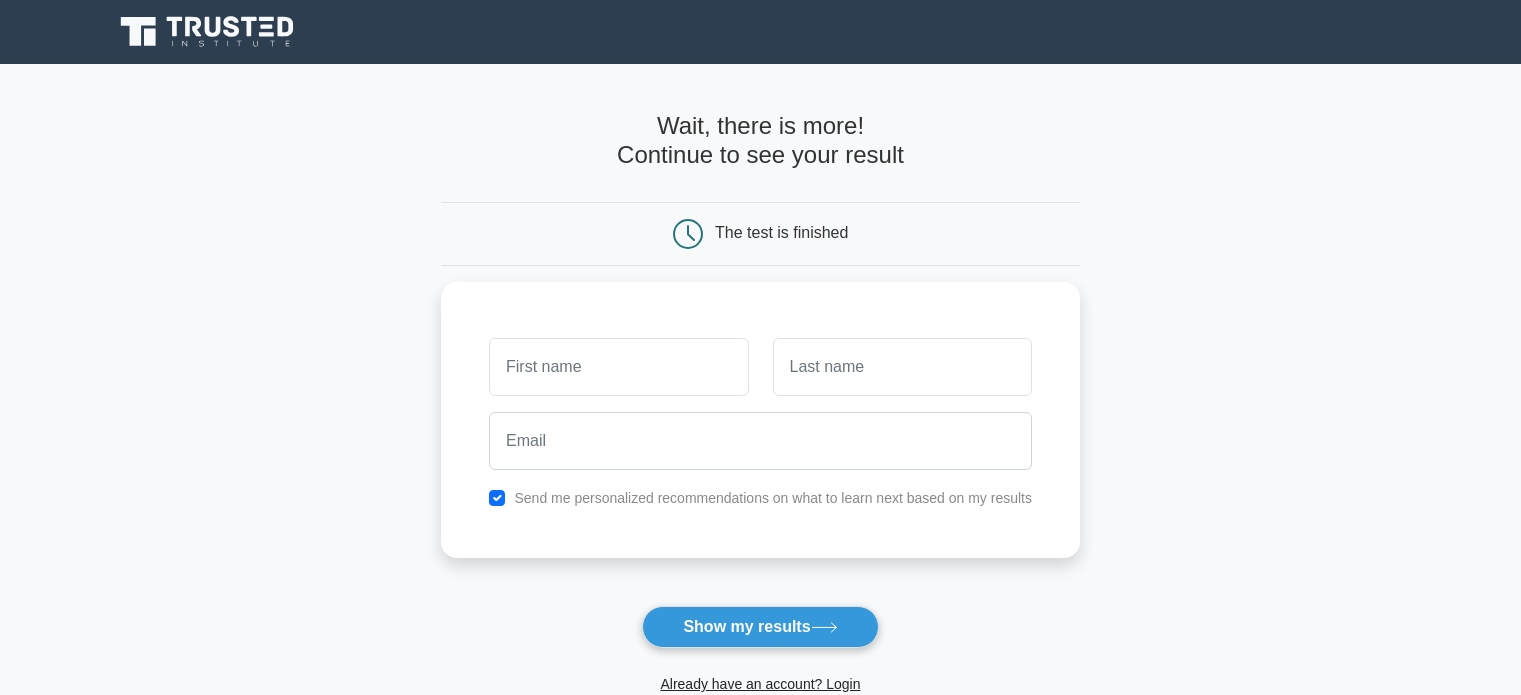 scroll, scrollTop: 0, scrollLeft: 0, axis: both 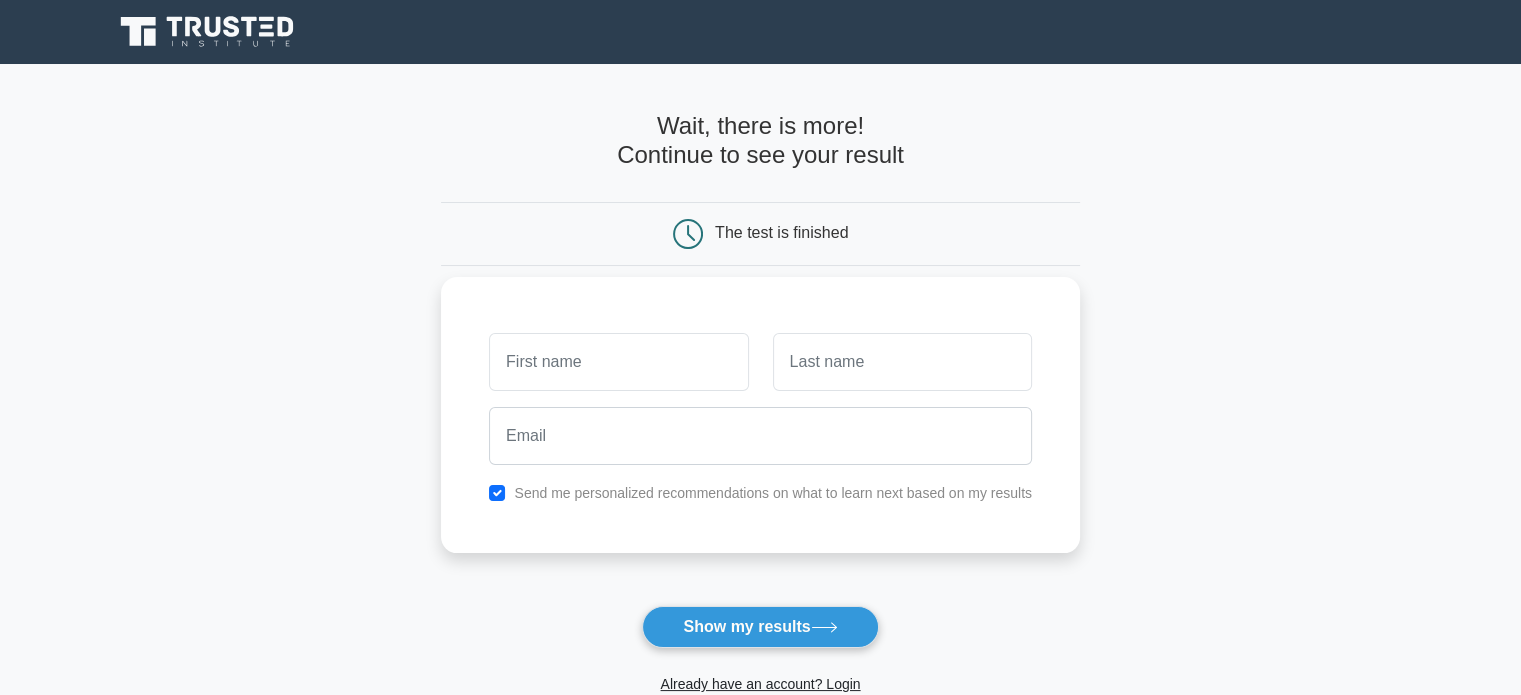 click at bounding box center [618, 362] 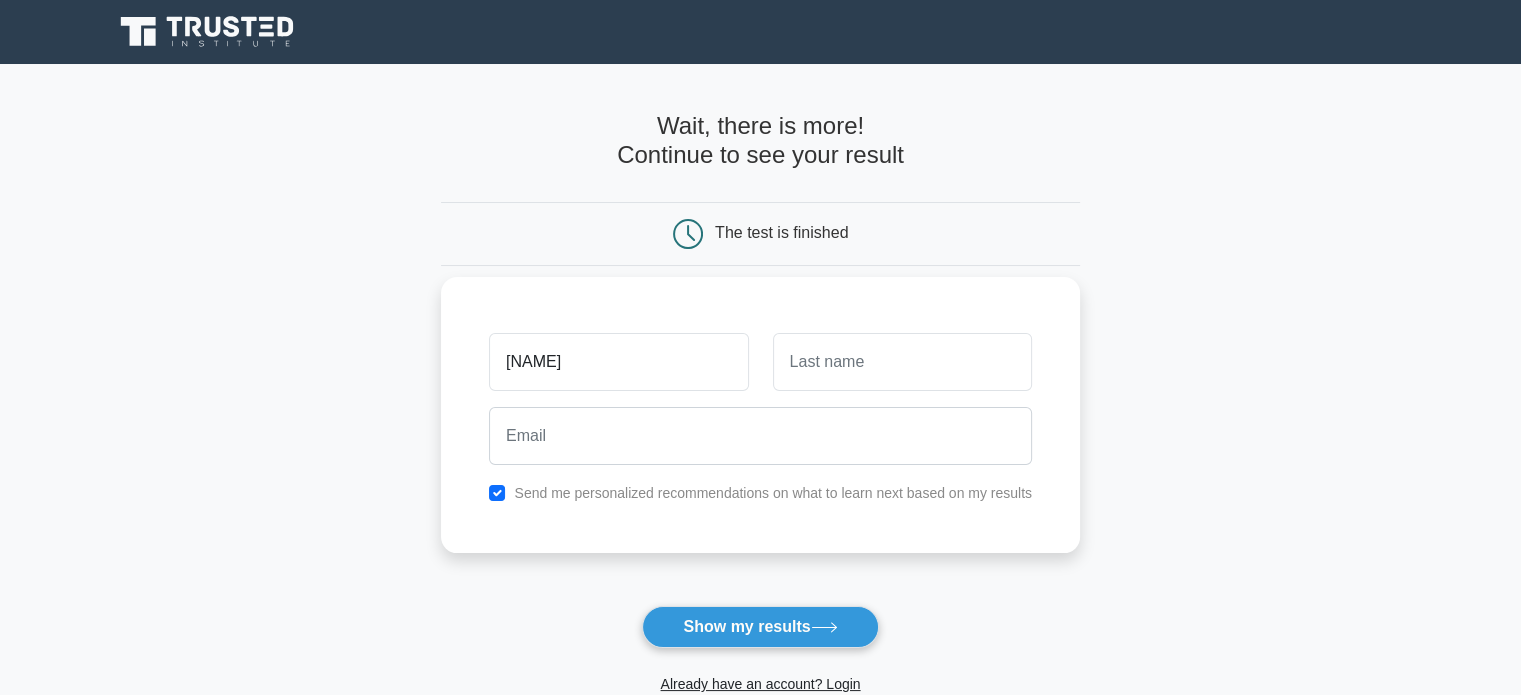 type on "[NAME]" 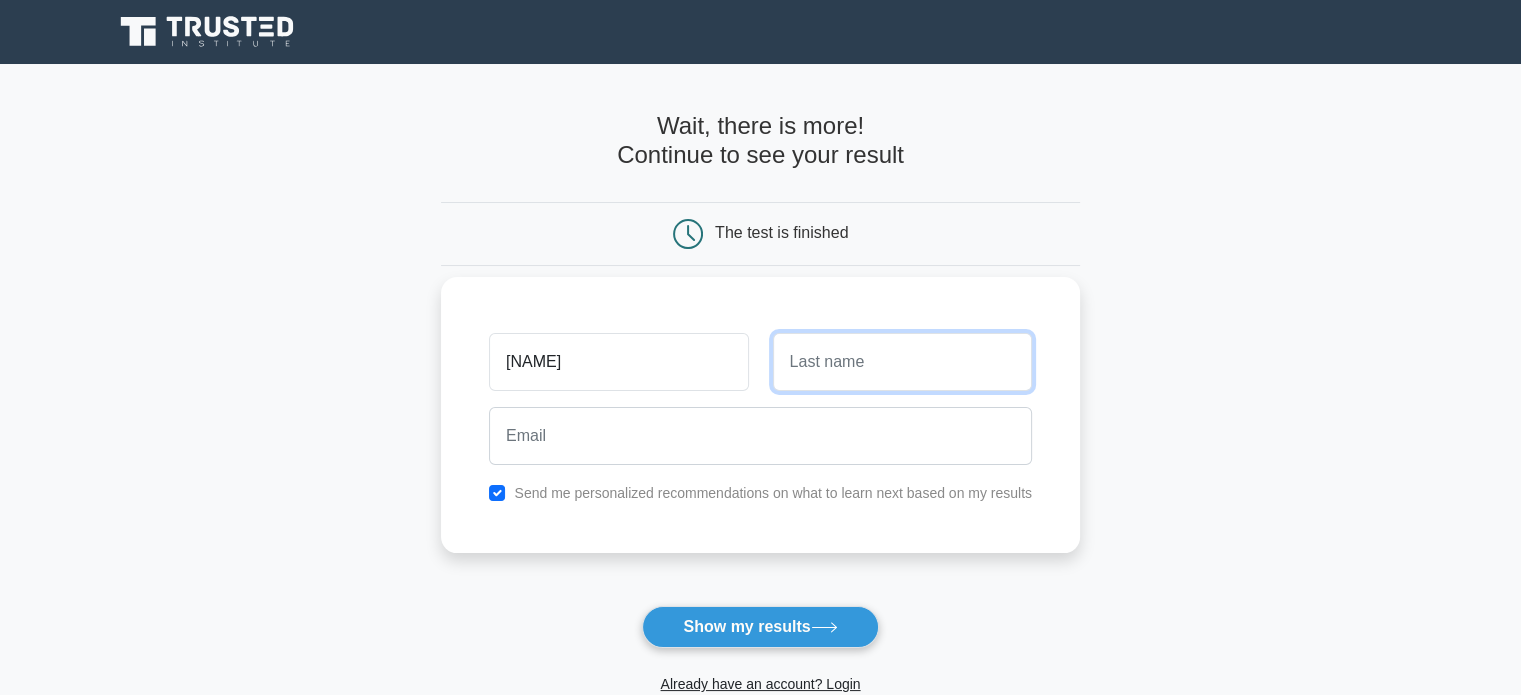 click at bounding box center [902, 362] 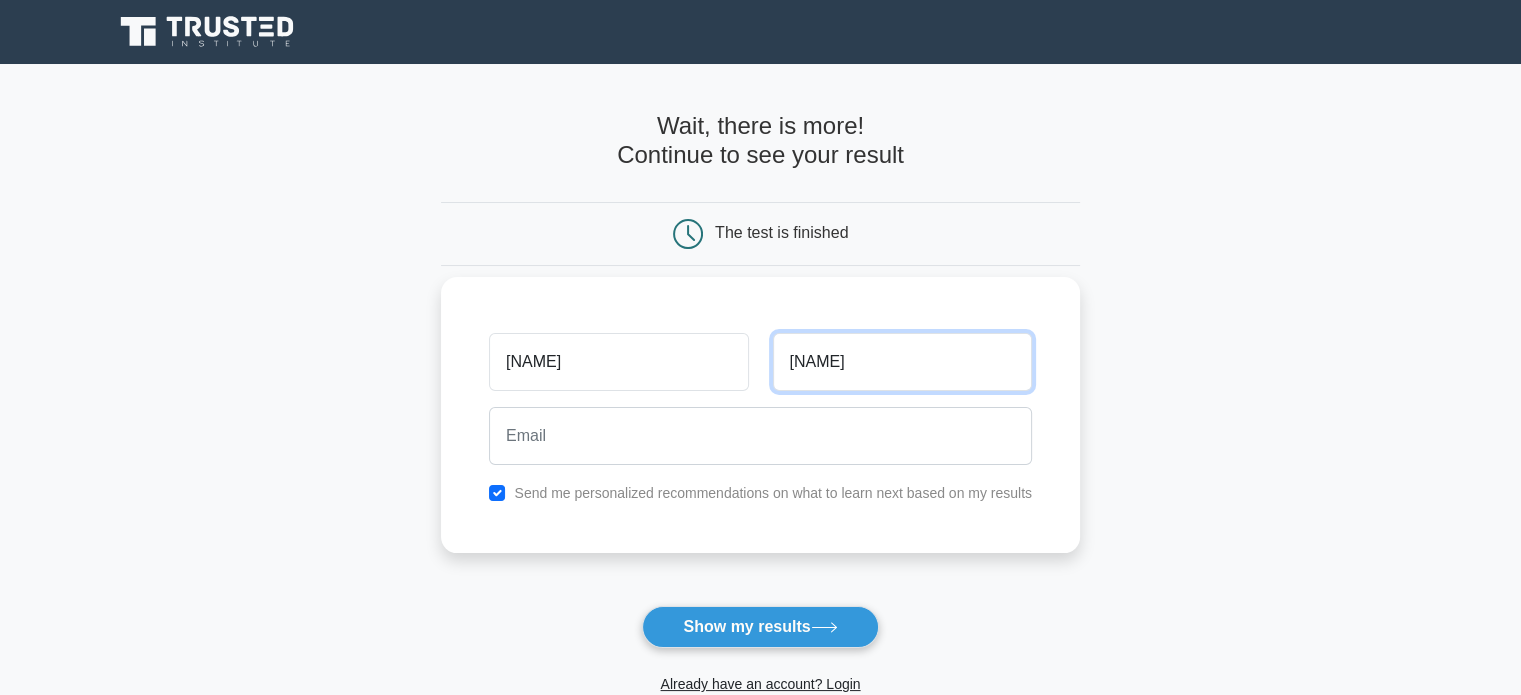 type on "kambire" 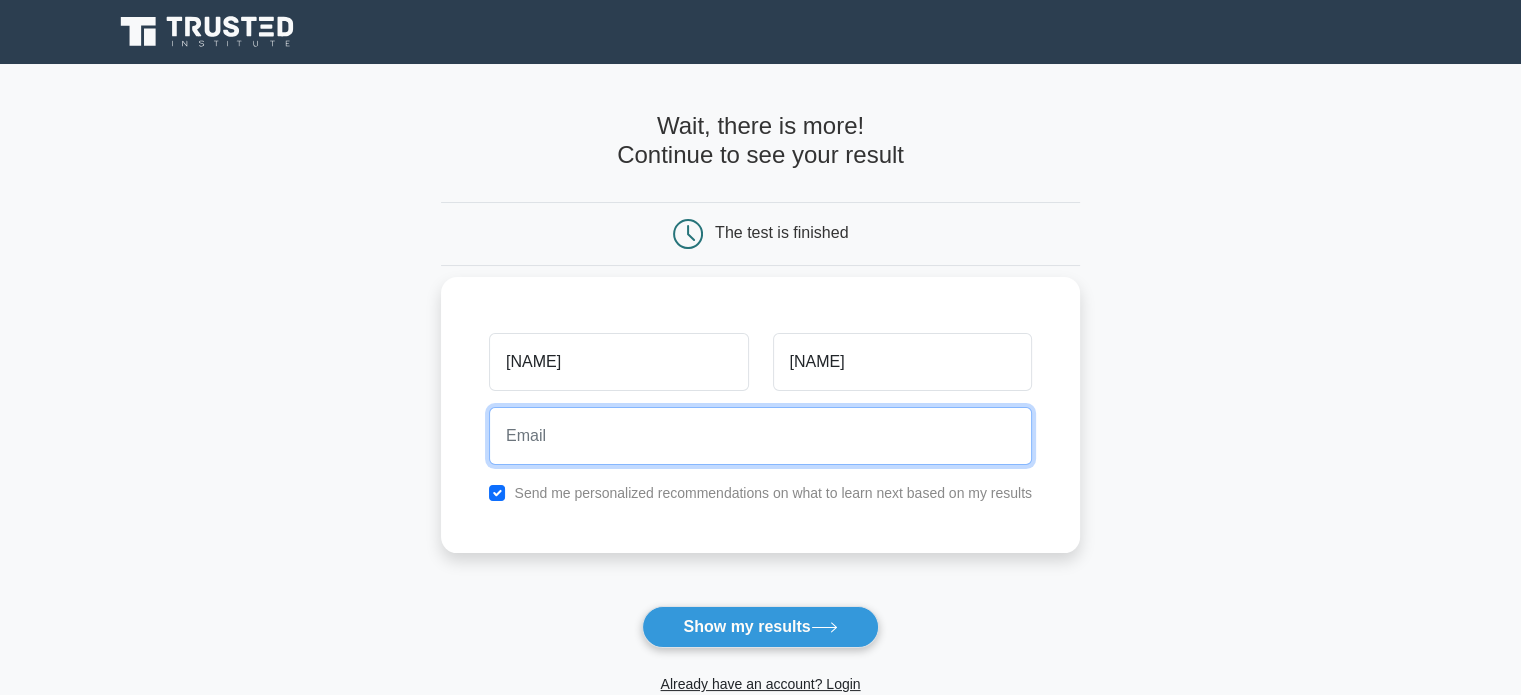 click at bounding box center [760, 436] 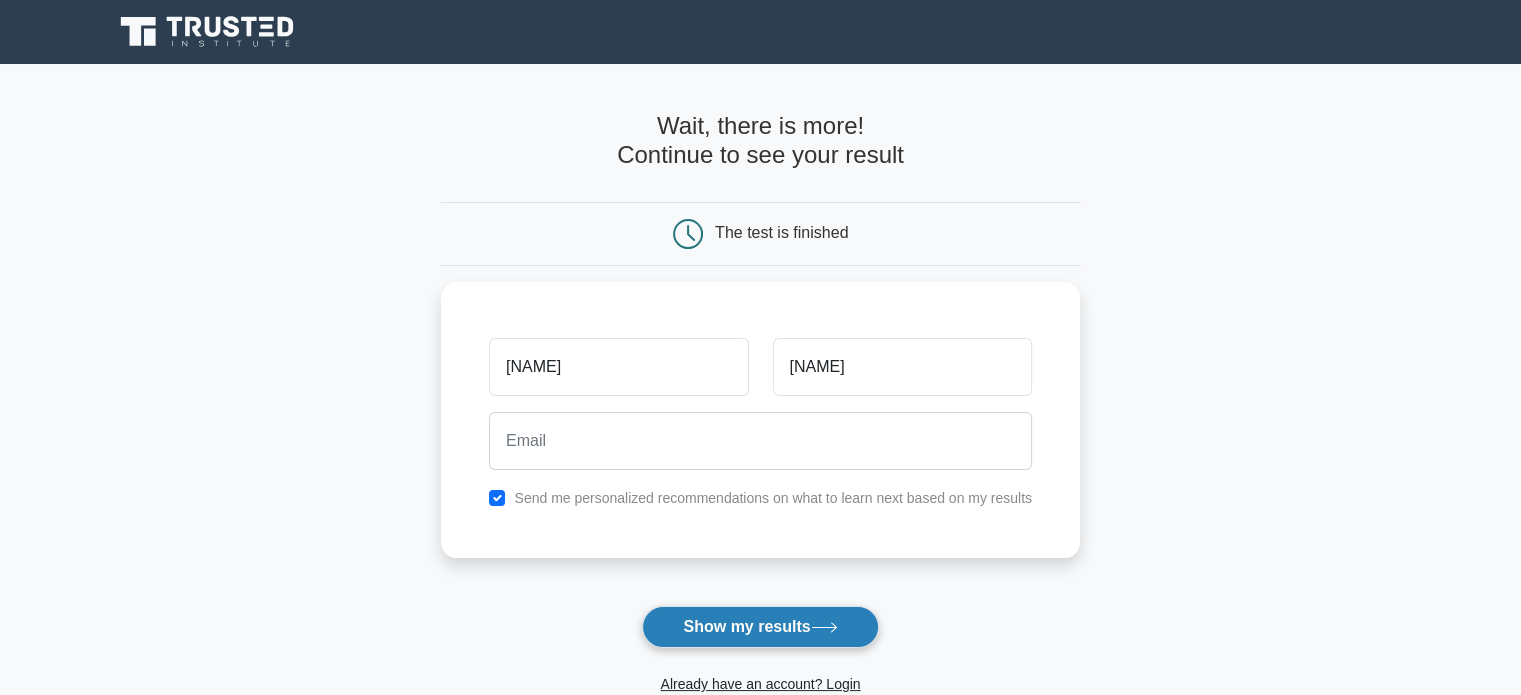 click on "Show my results" at bounding box center [760, 627] 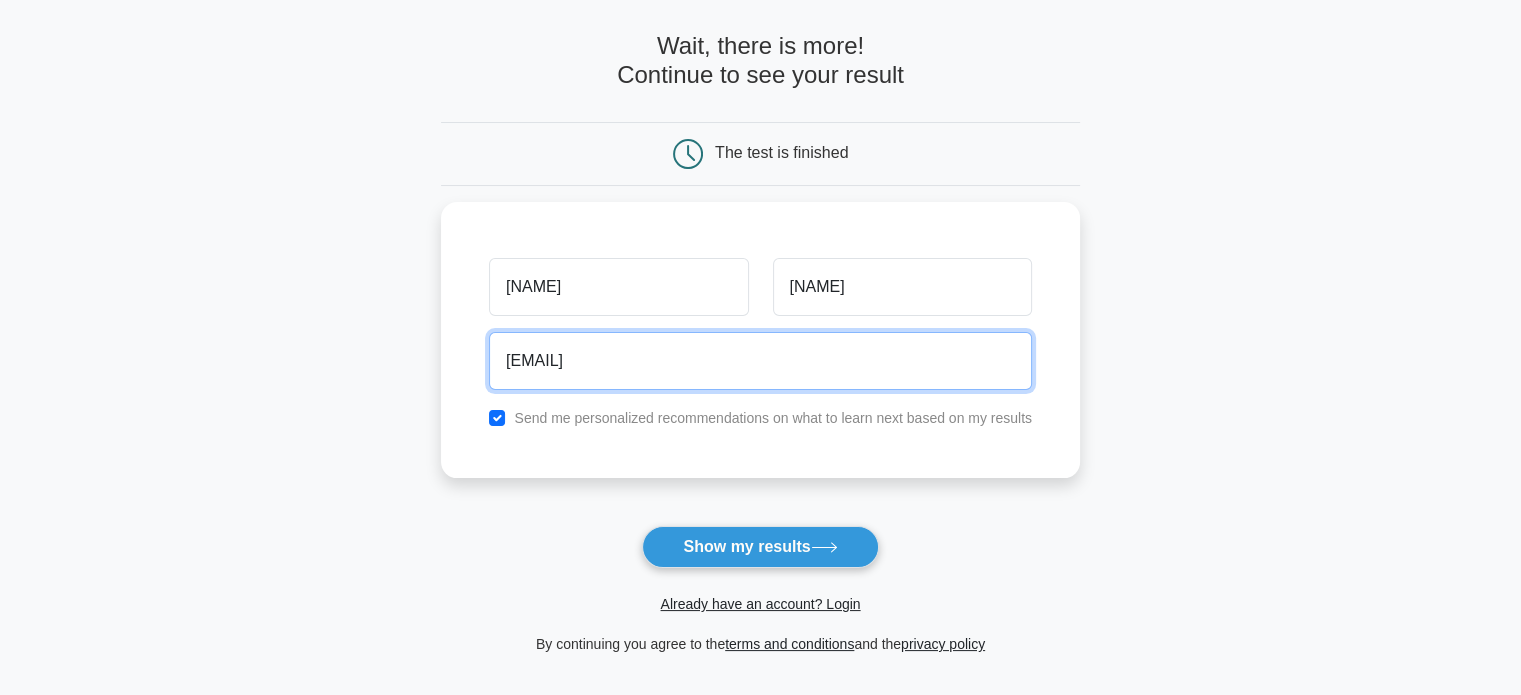 scroll, scrollTop: 83, scrollLeft: 0, axis: vertical 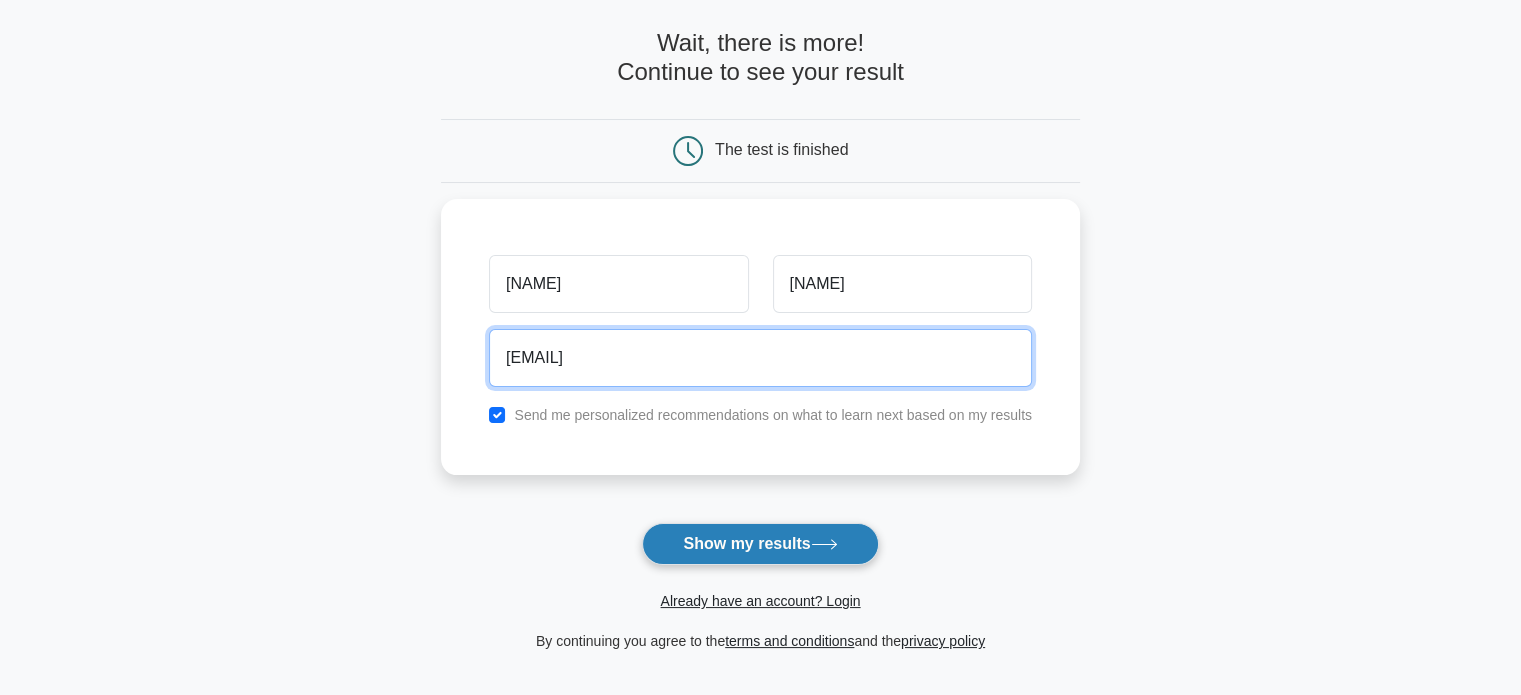 type on "kambireakash5022@gmail.com" 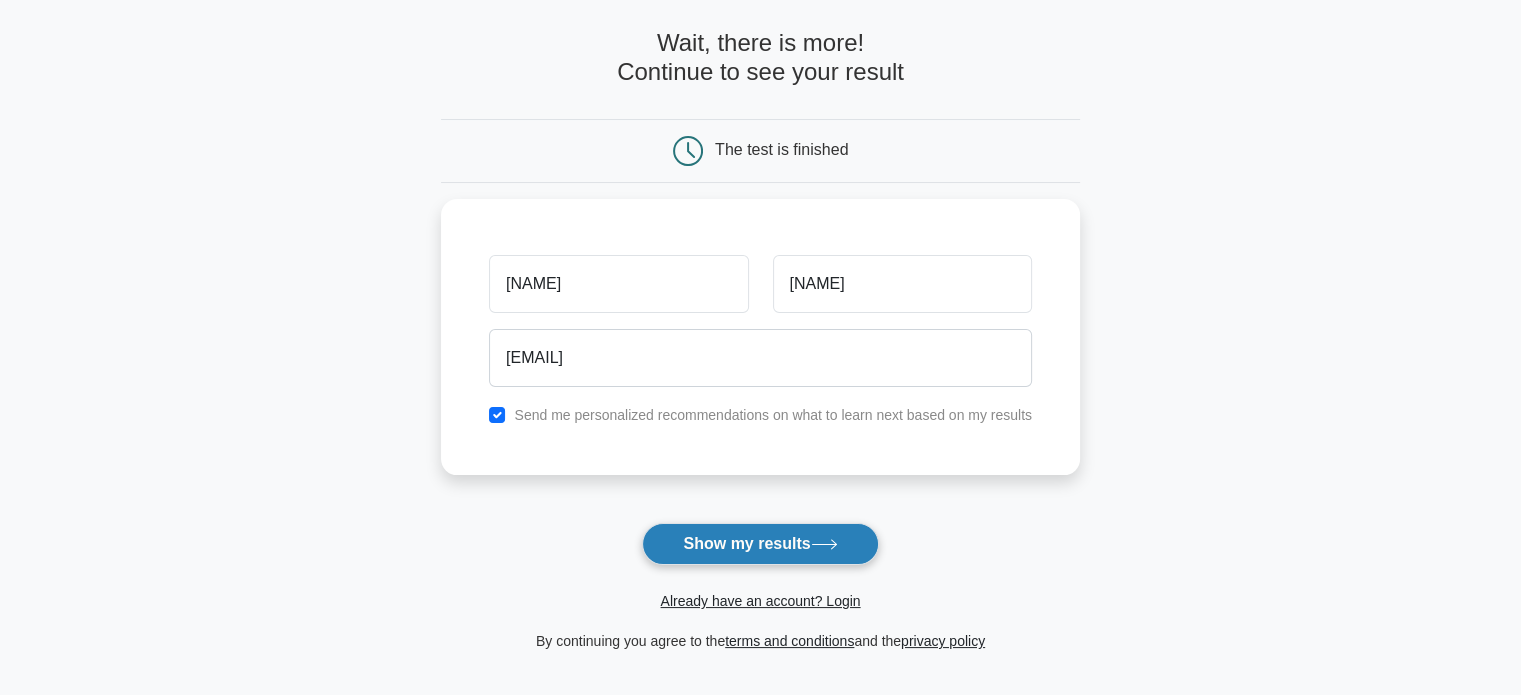 click on "Show my results" at bounding box center [760, 544] 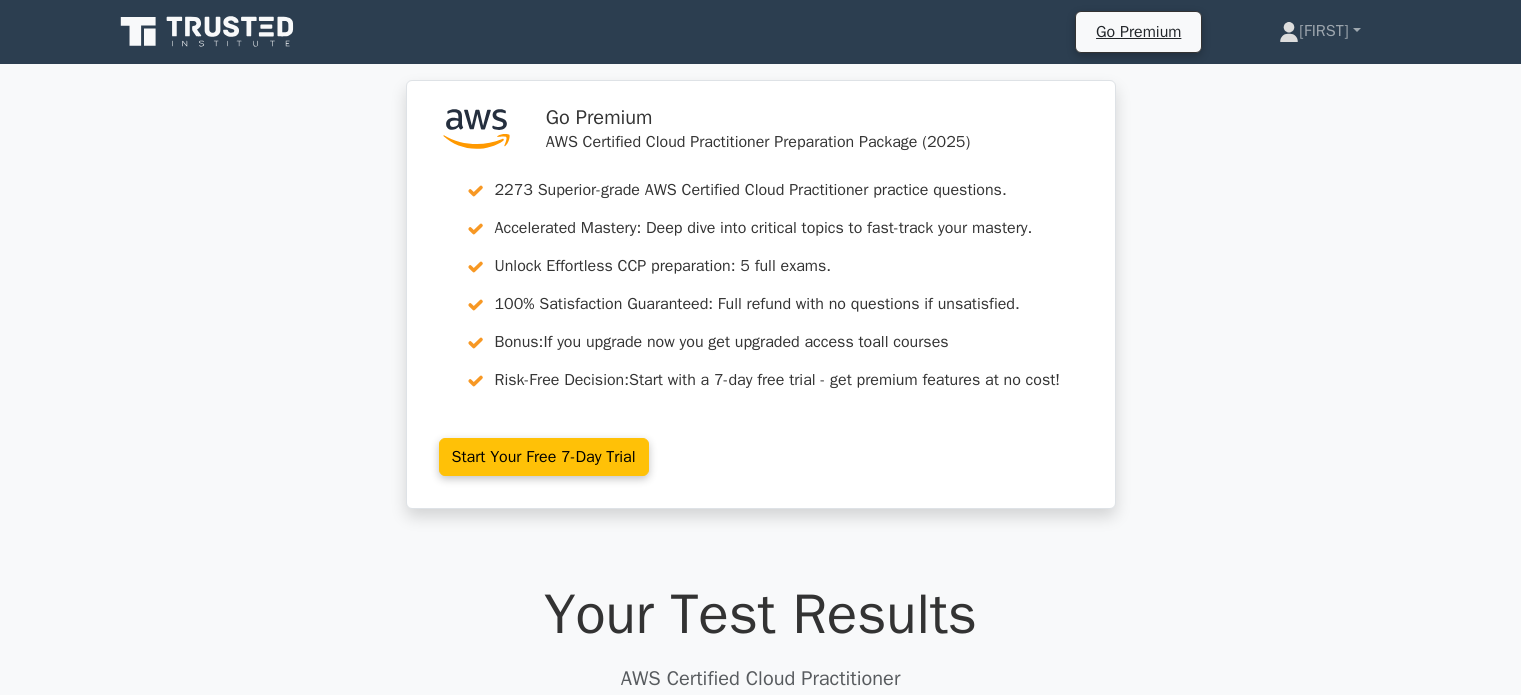 scroll, scrollTop: 0, scrollLeft: 0, axis: both 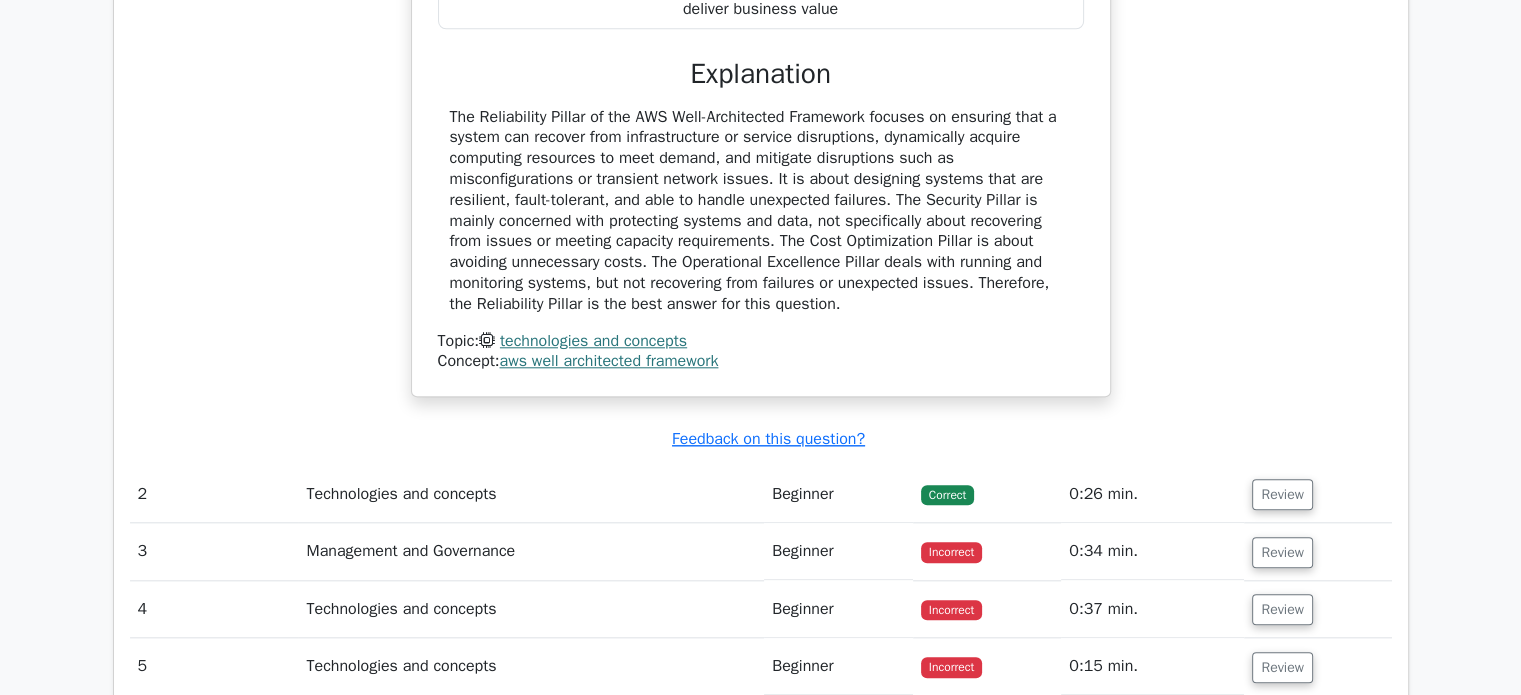 click on "Management and Governance" at bounding box center (531, 551) 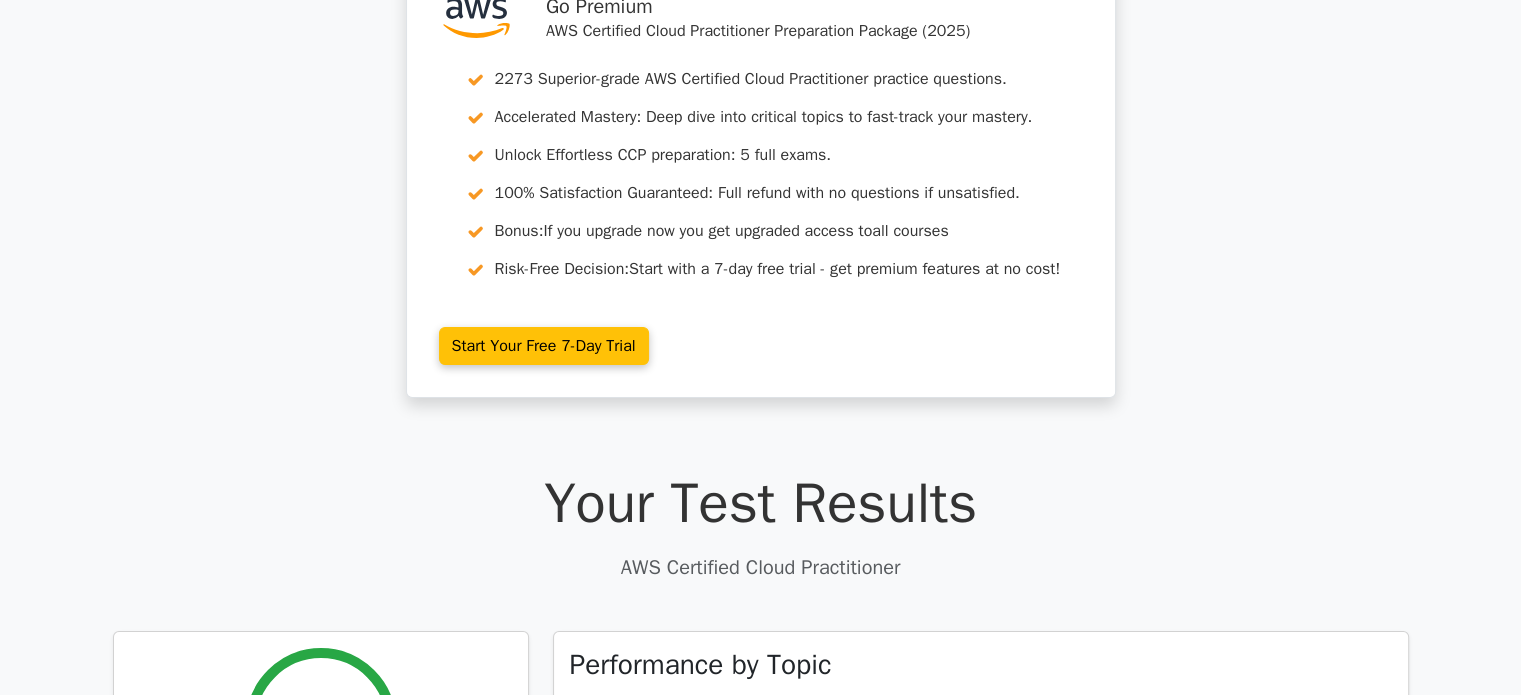 scroll, scrollTop: 0, scrollLeft: 0, axis: both 